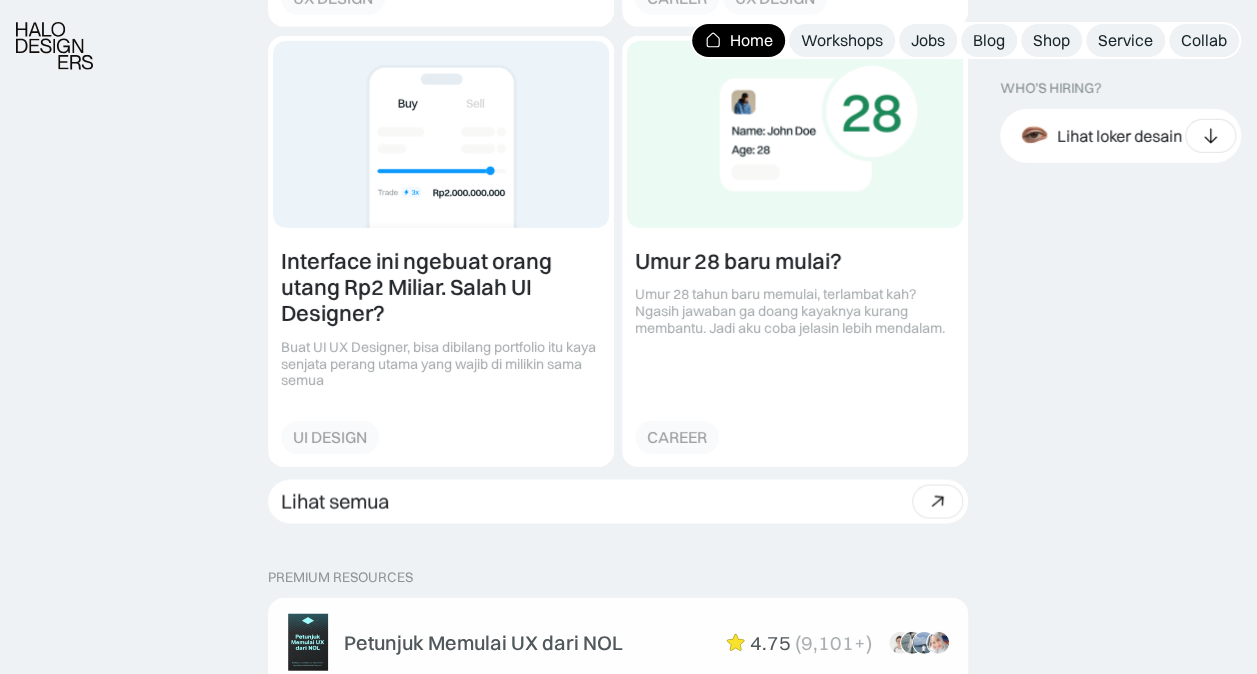 scroll, scrollTop: 3155, scrollLeft: 0, axis: vertical 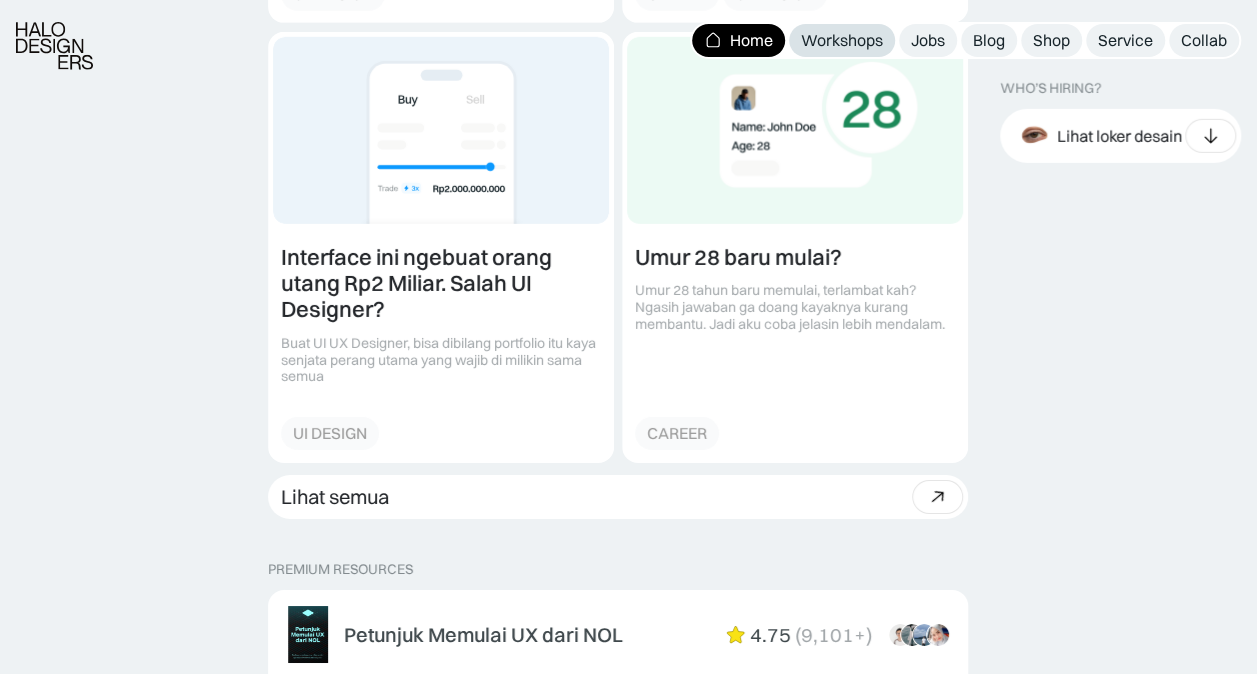 click on "Workshops" at bounding box center [842, 40] 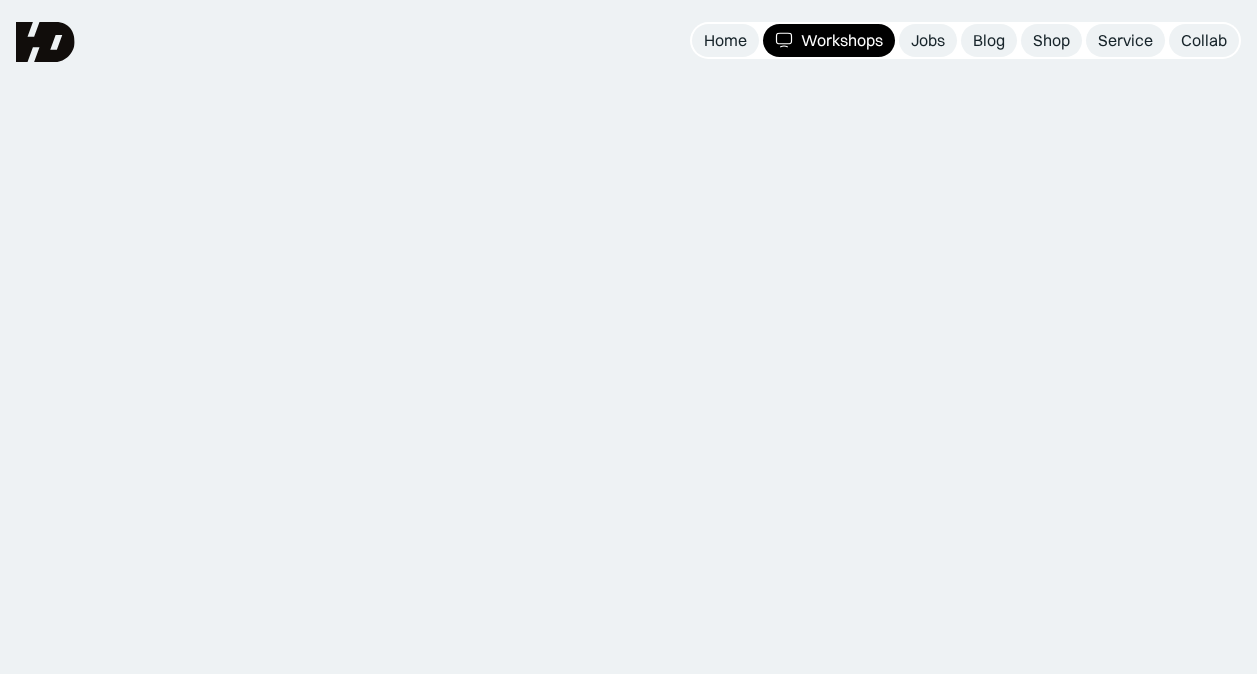 scroll, scrollTop: 0, scrollLeft: 0, axis: both 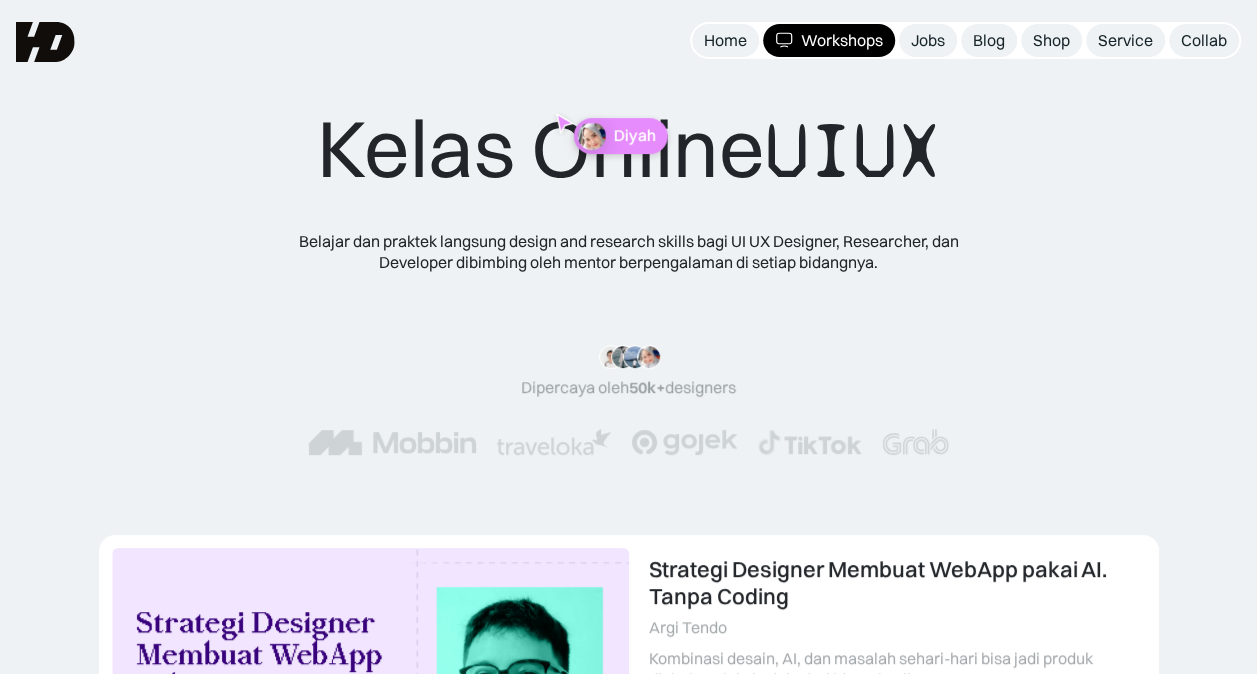 click on "Diyah" at bounding box center [620, 136] 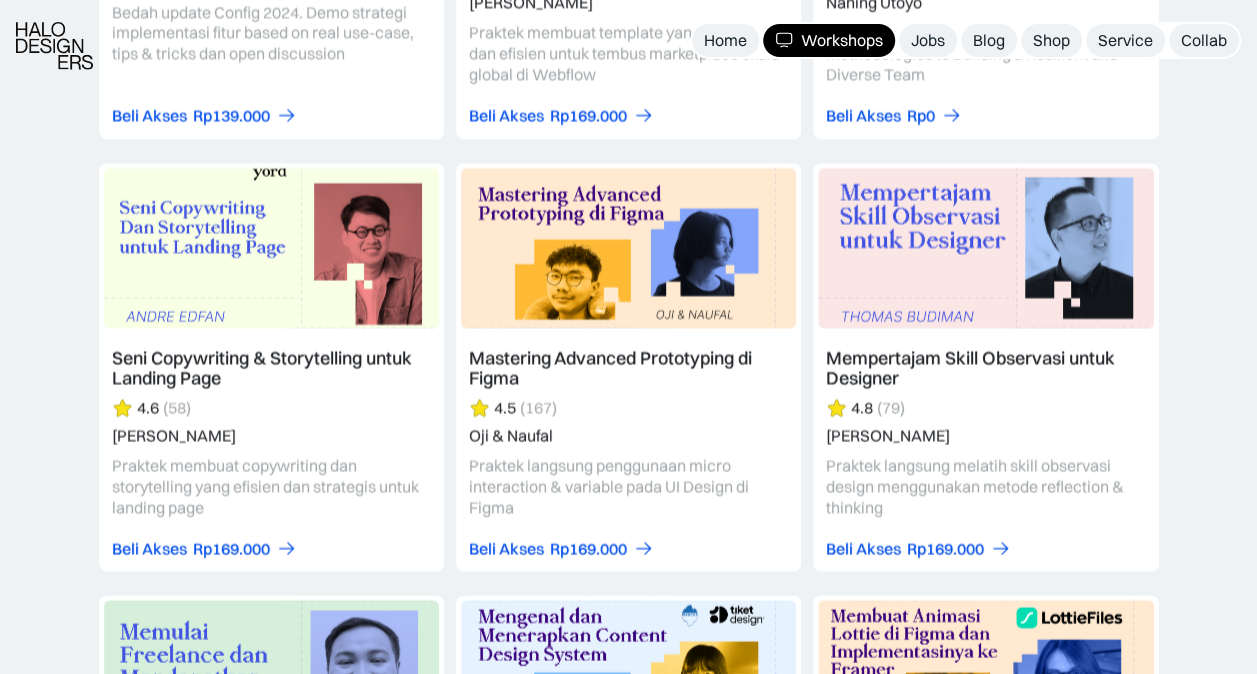 scroll, scrollTop: 4883, scrollLeft: 0, axis: vertical 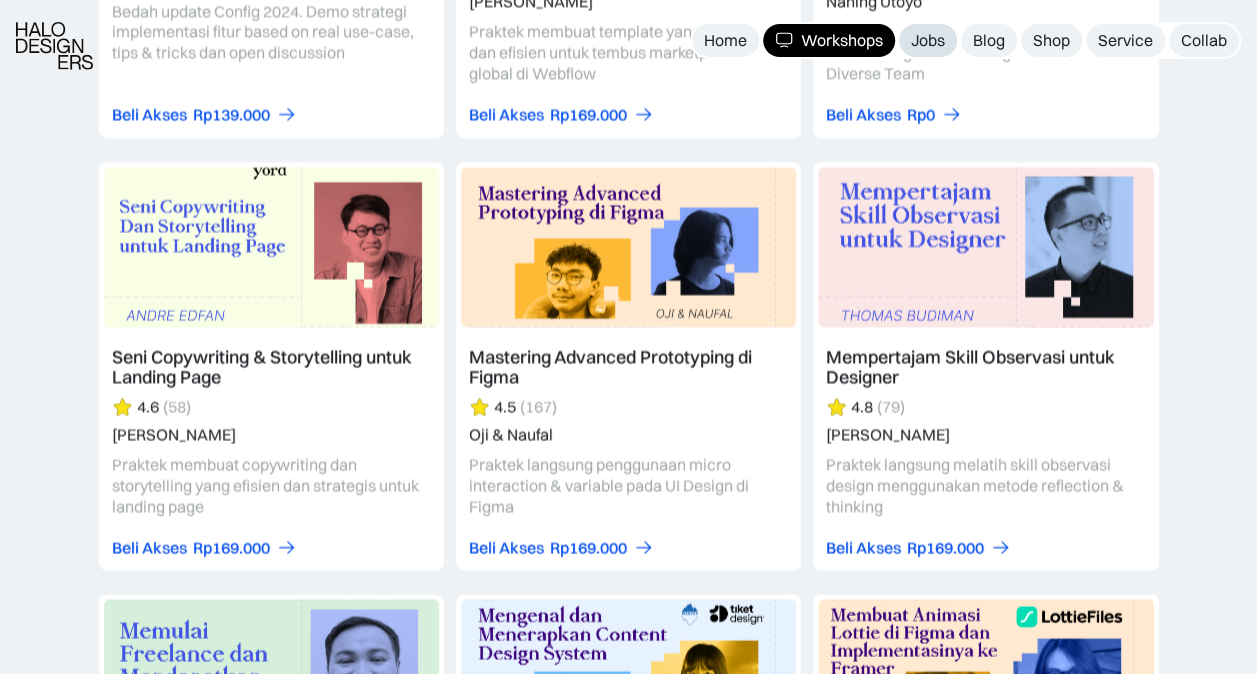 click on "Jobs" at bounding box center (928, 40) 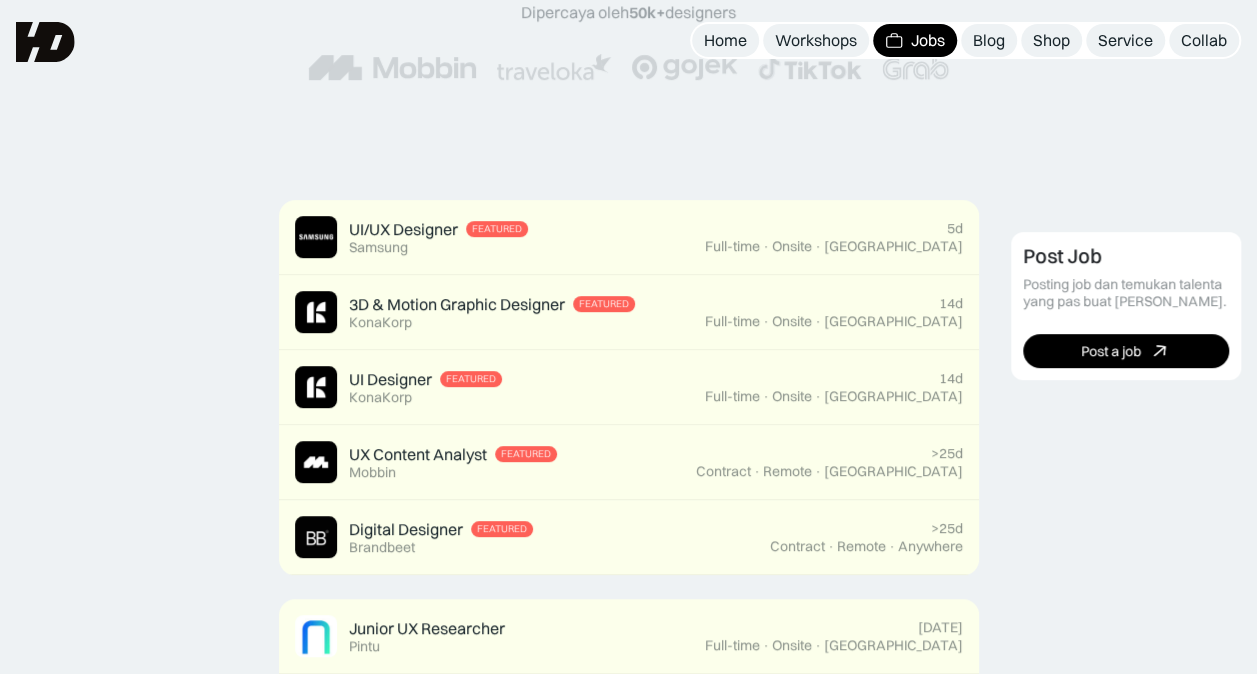 scroll, scrollTop: 0, scrollLeft: 0, axis: both 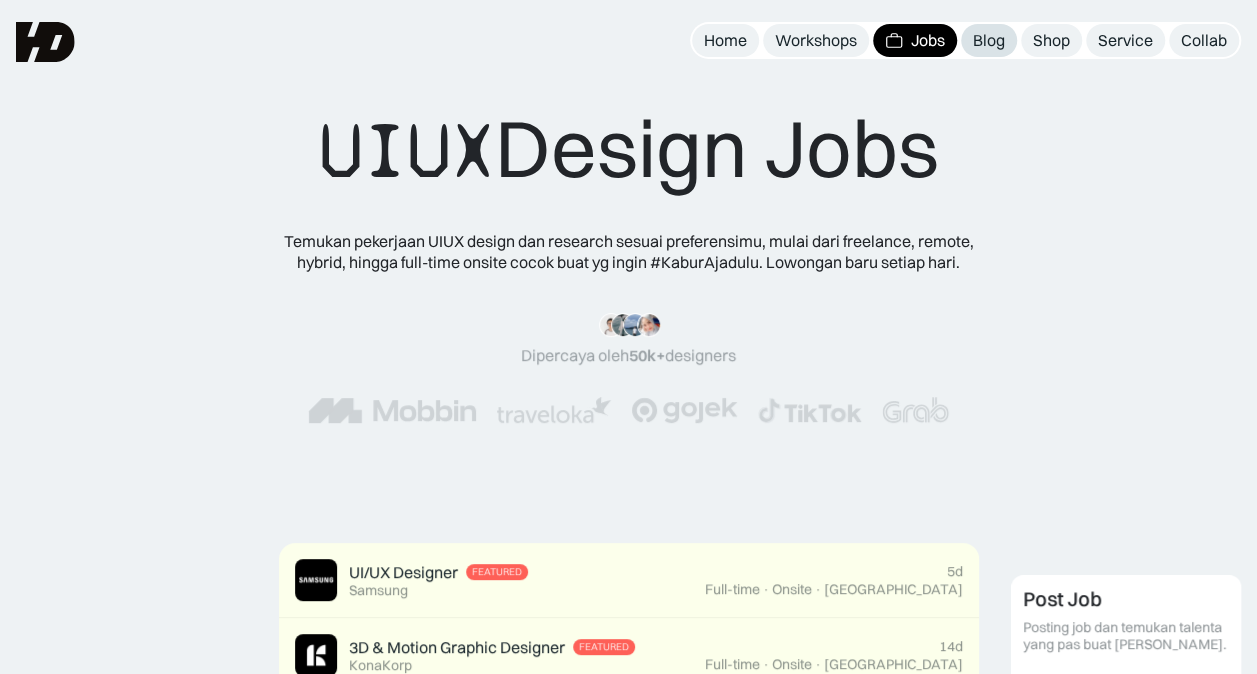 click on "Blog" at bounding box center [989, 40] 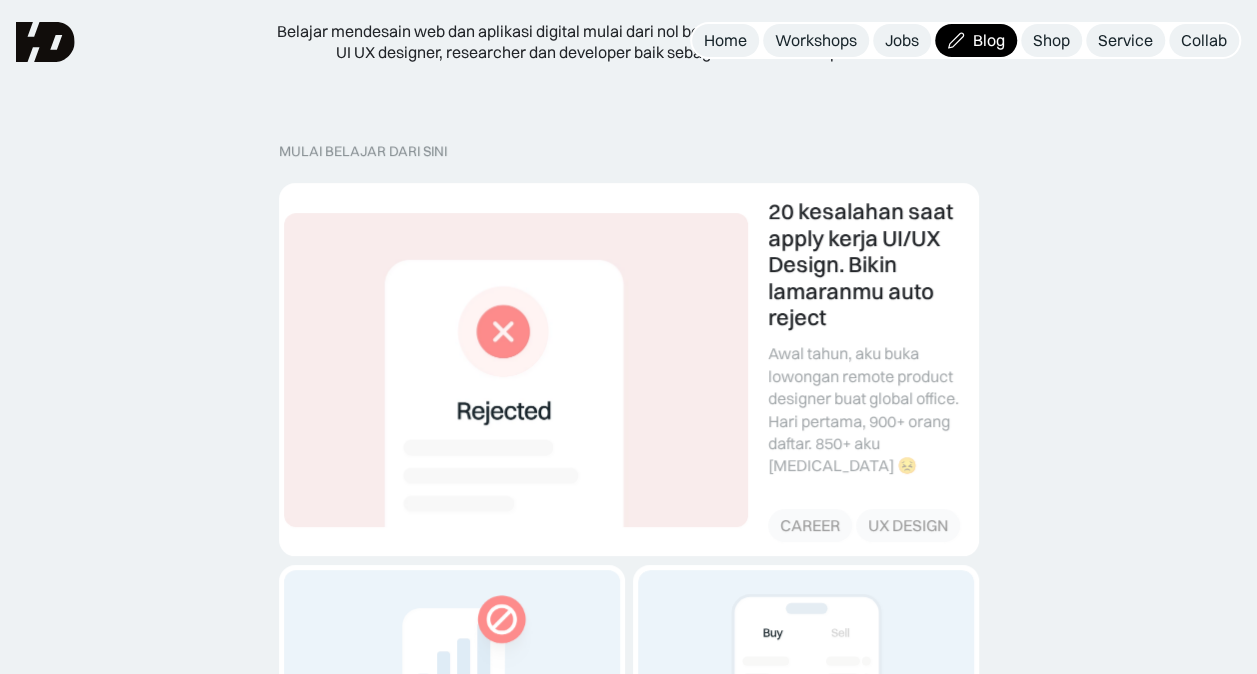 scroll, scrollTop: 0, scrollLeft: 0, axis: both 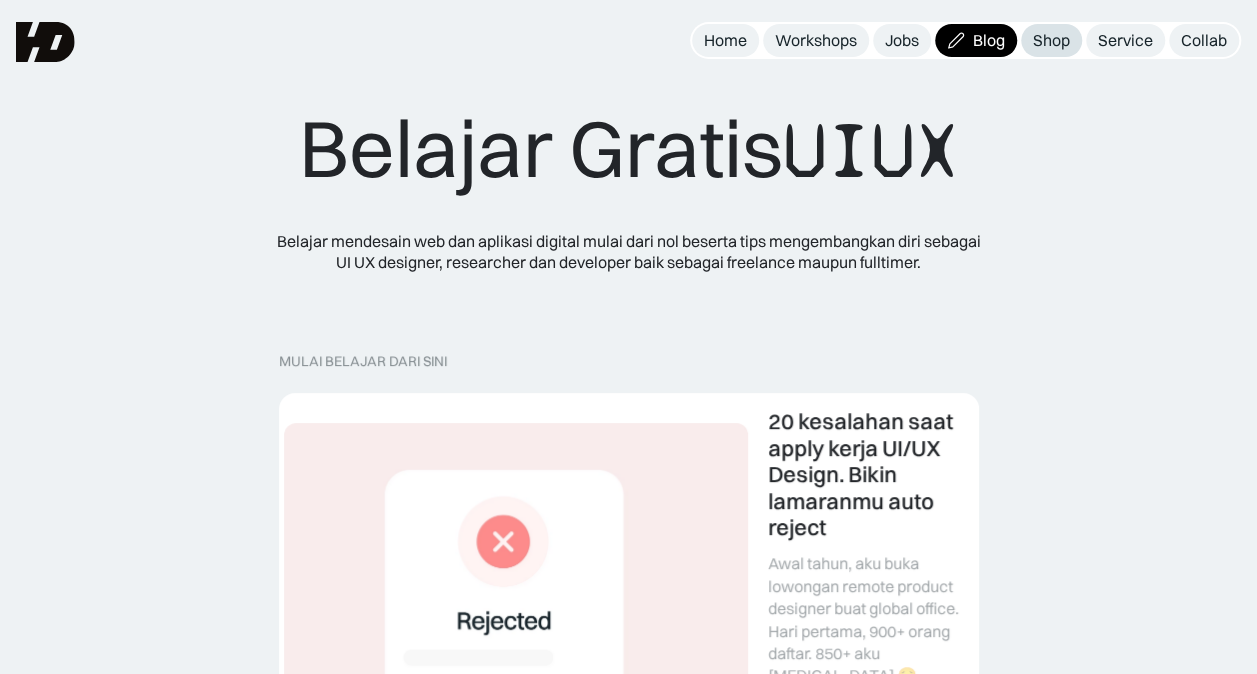 click on "Shop" at bounding box center [1051, 40] 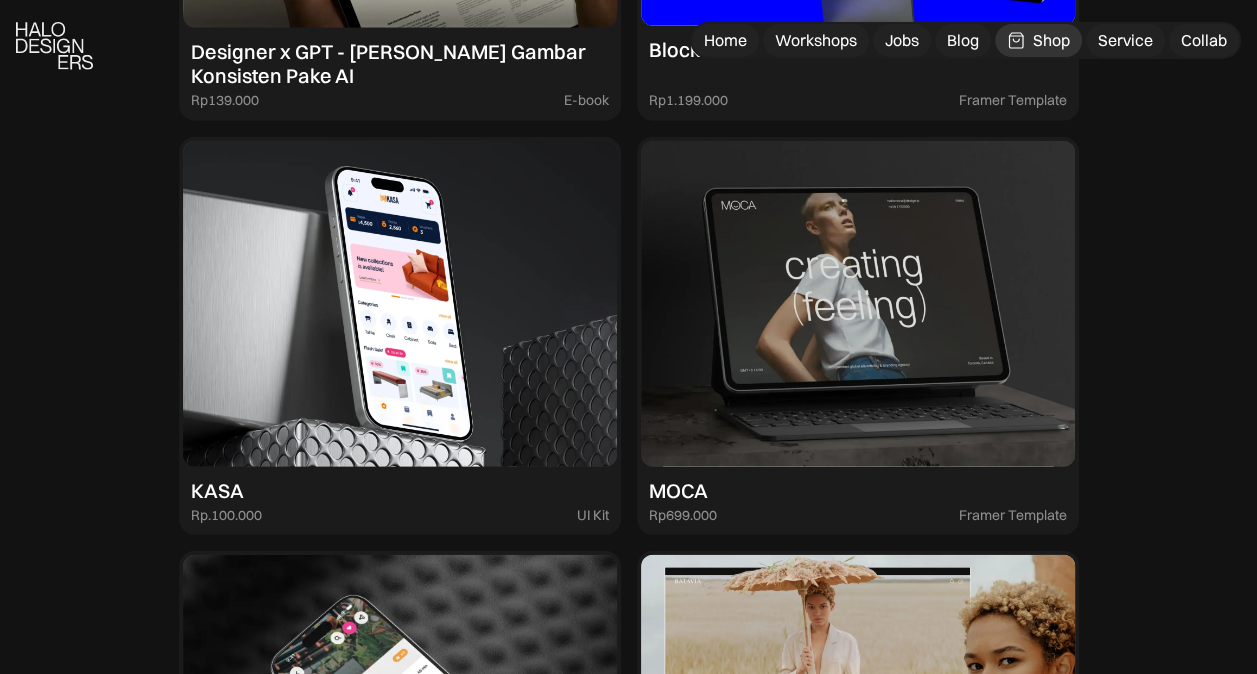 scroll, scrollTop: 2672, scrollLeft: 0, axis: vertical 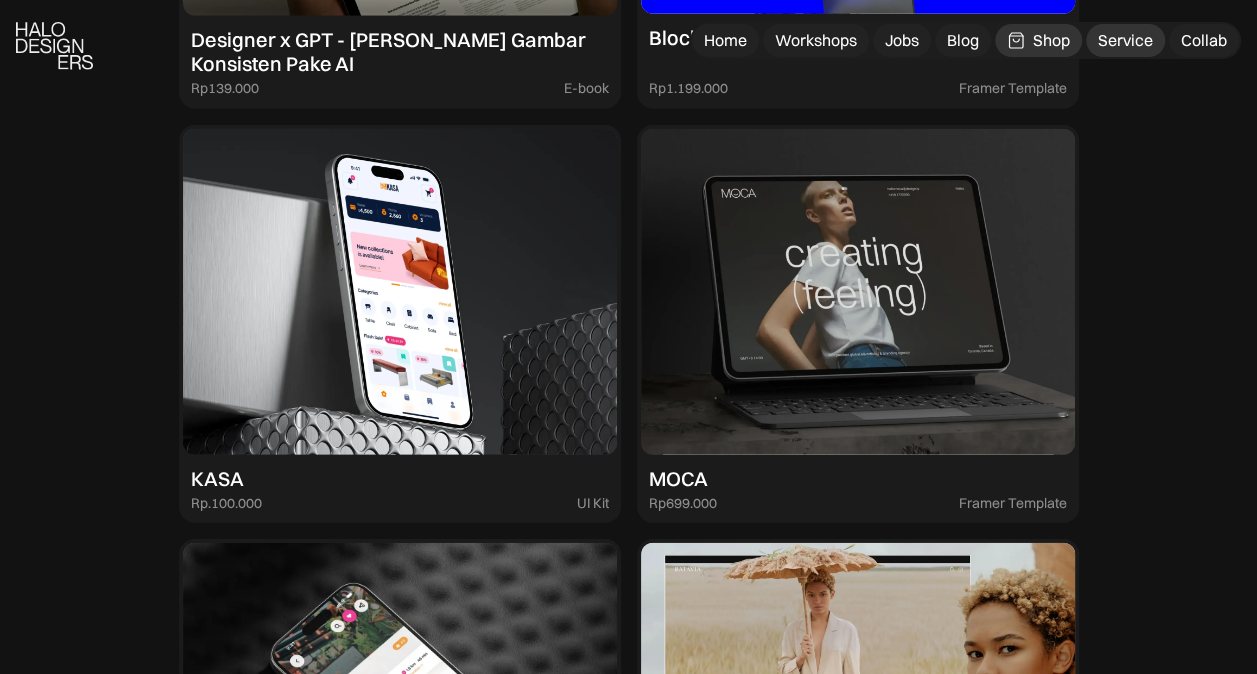 click on "Service" at bounding box center (1125, 40) 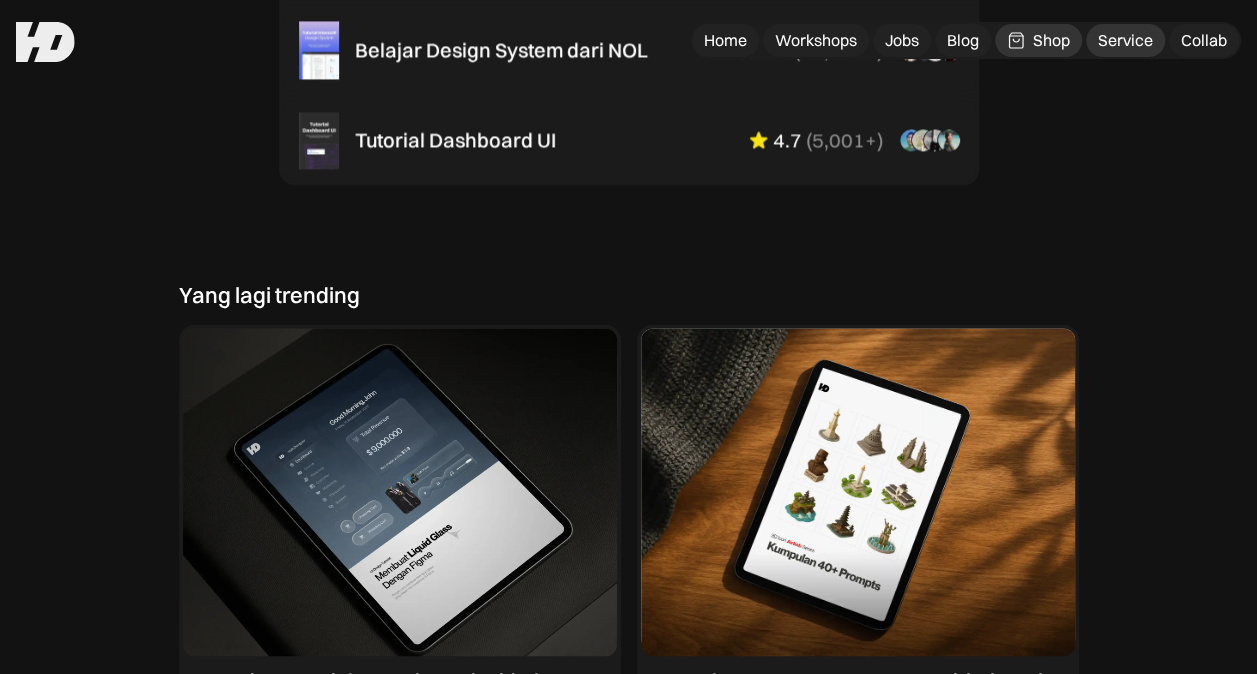 scroll, scrollTop: 1518, scrollLeft: 0, axis: vertical 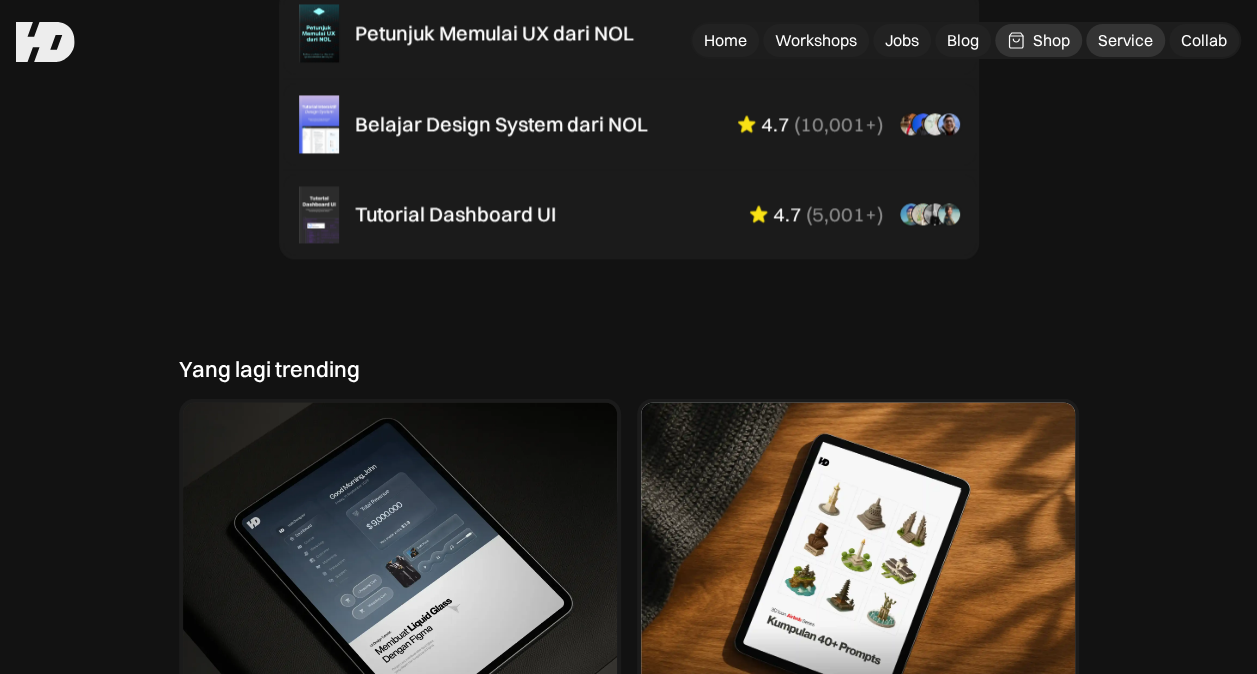 click on "Service" at bounding box center (1125, 40) 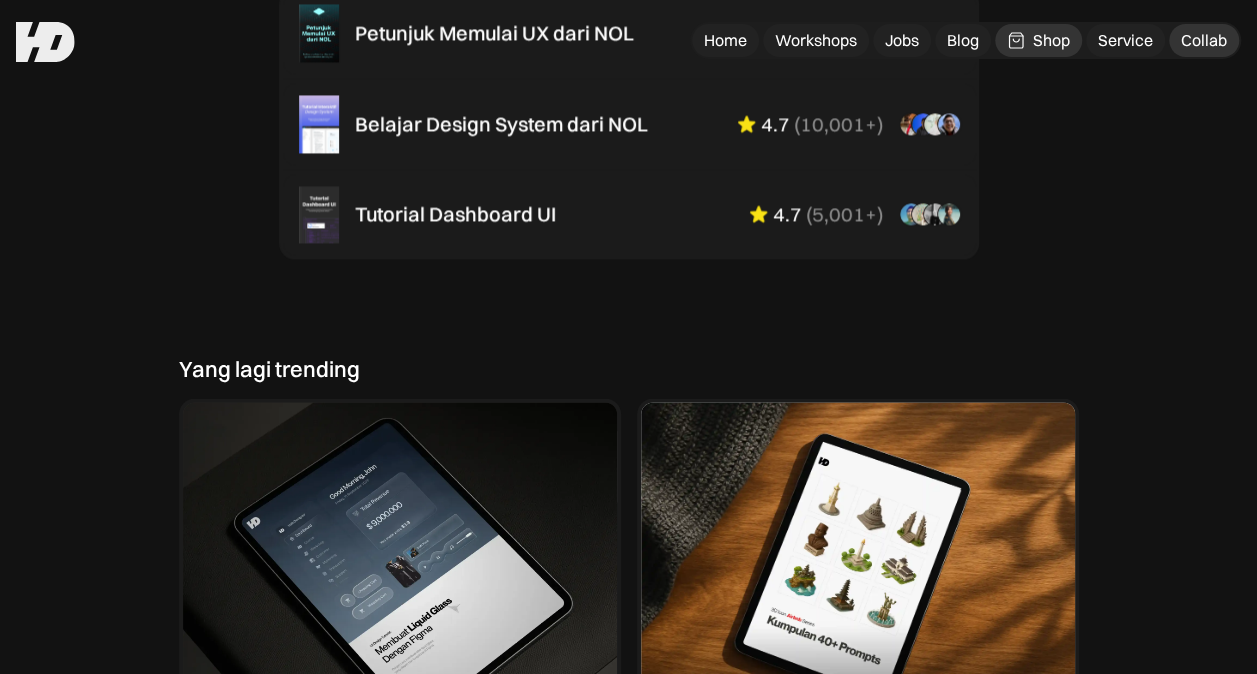 click on "Collab" at bounding box center [1204, 40] 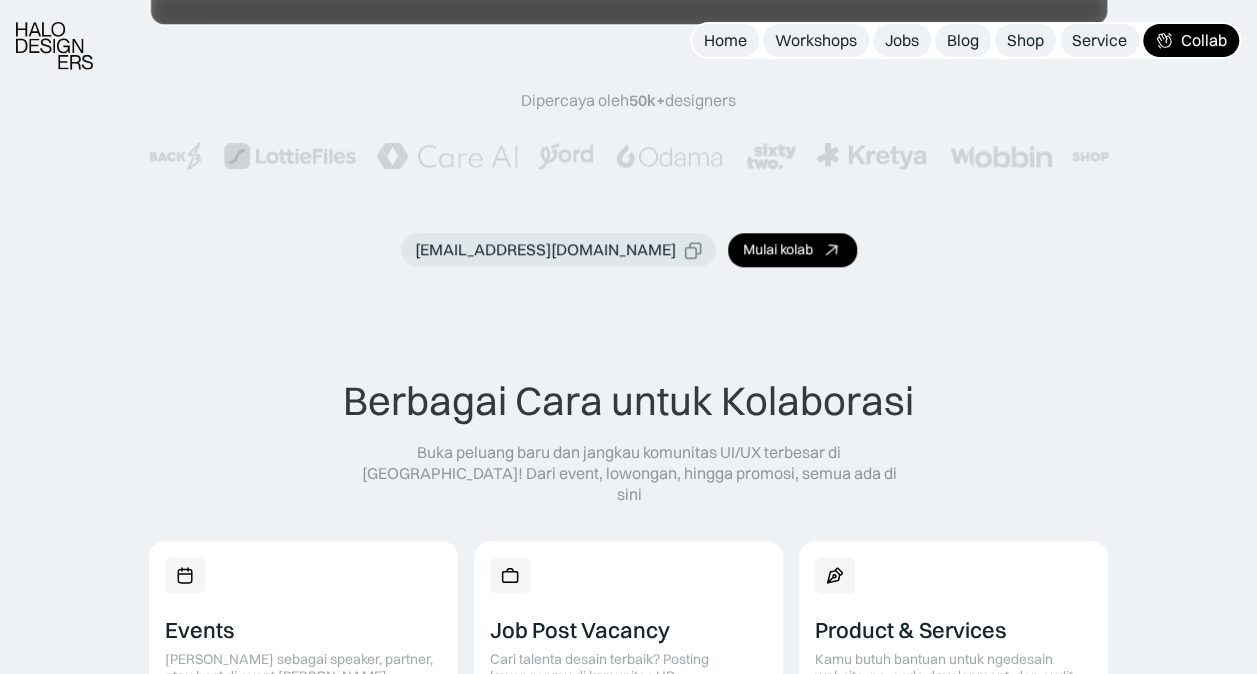 scroll, scrollTop: 860, scrollLeft: 0, axis: vertical 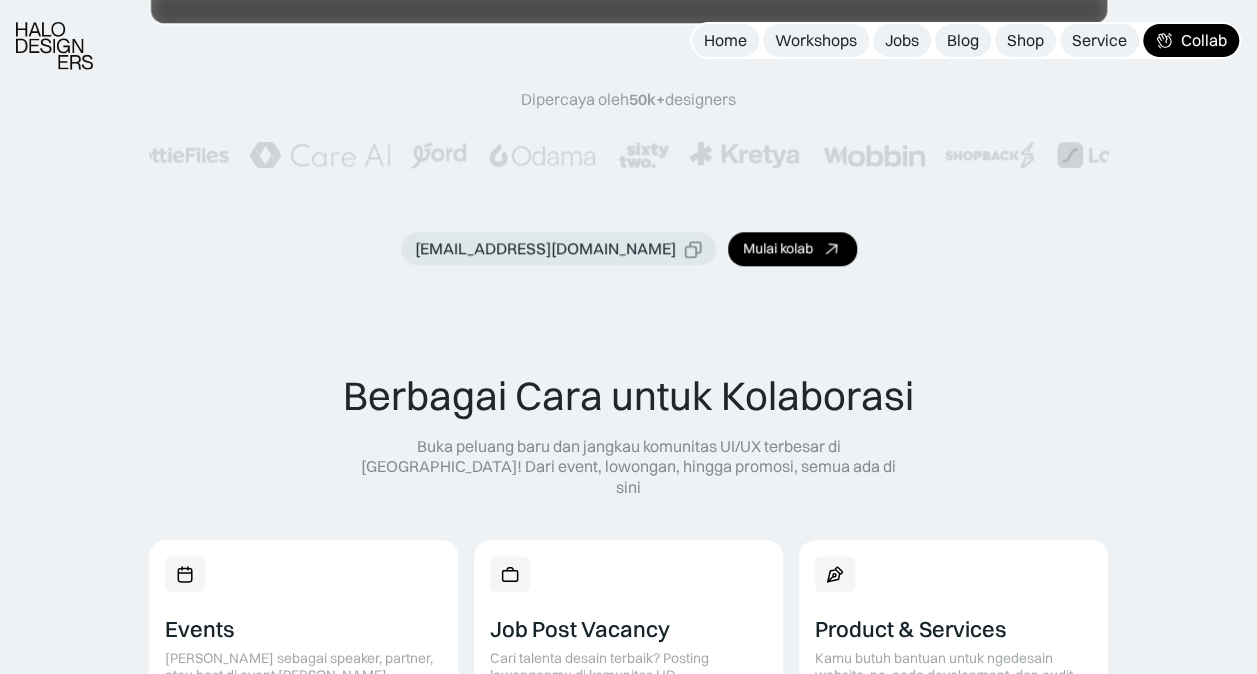 click at bounding box center (840, 155) 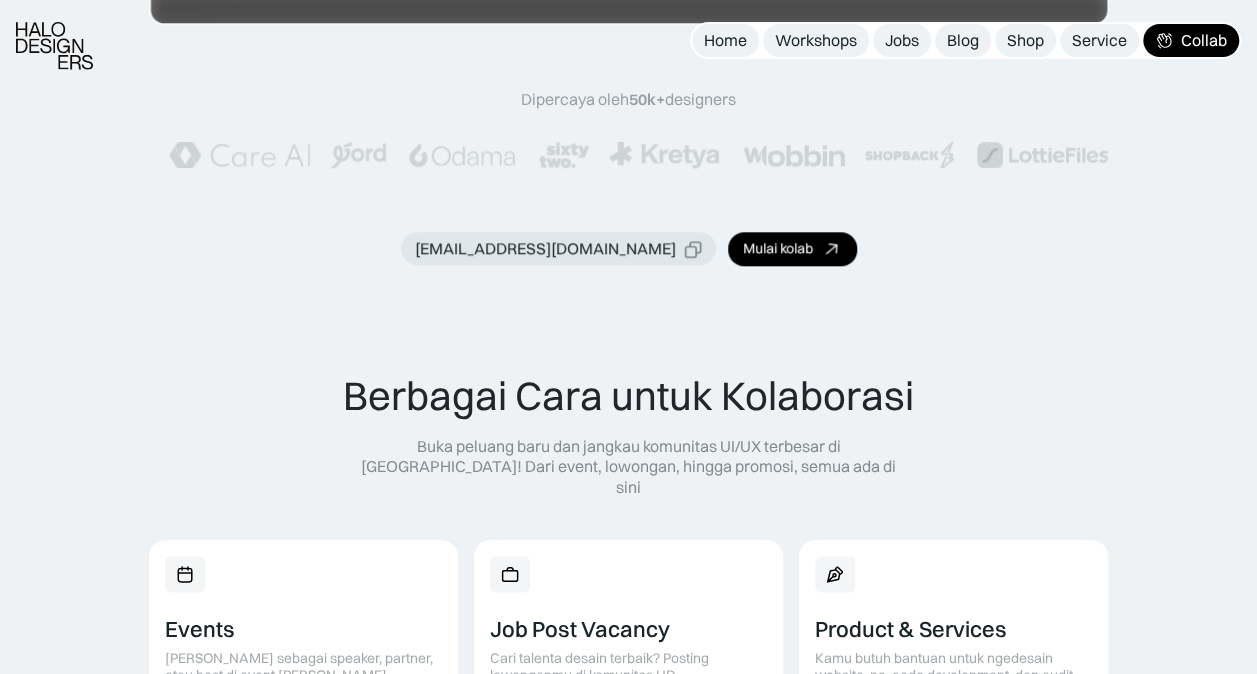 click at bounding box center [1240, 155] 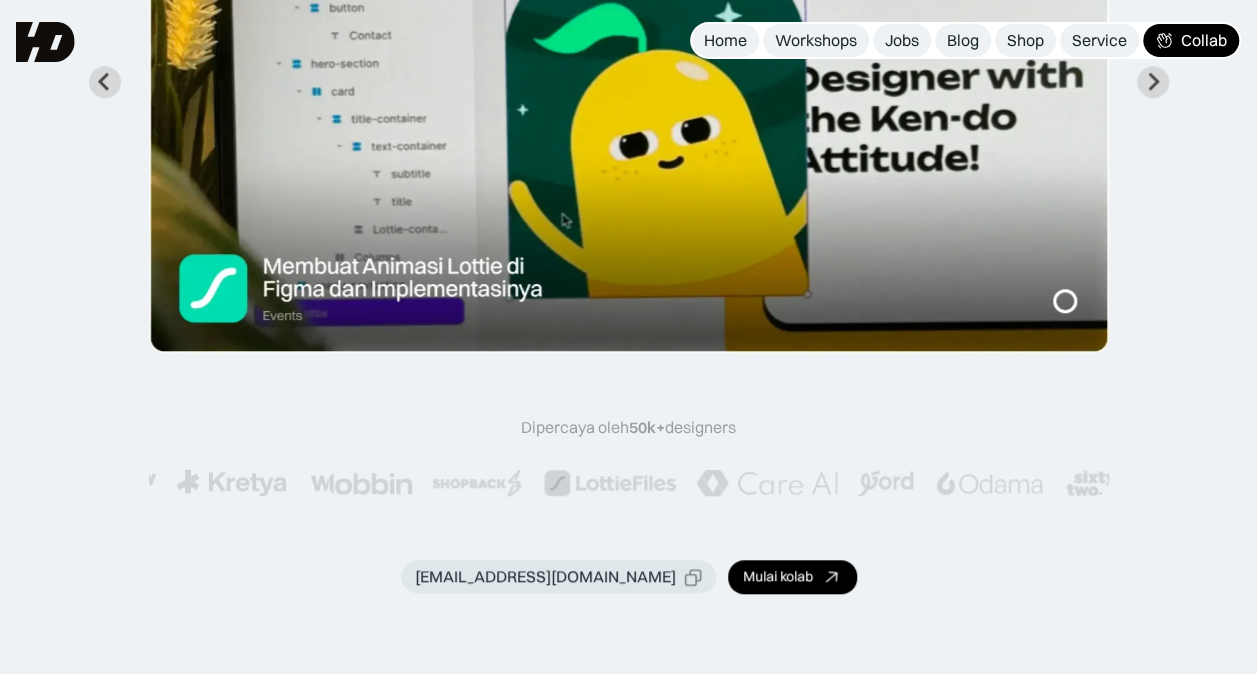 scroll, scrollTop: 0, scrollLeft: 0, axis: both 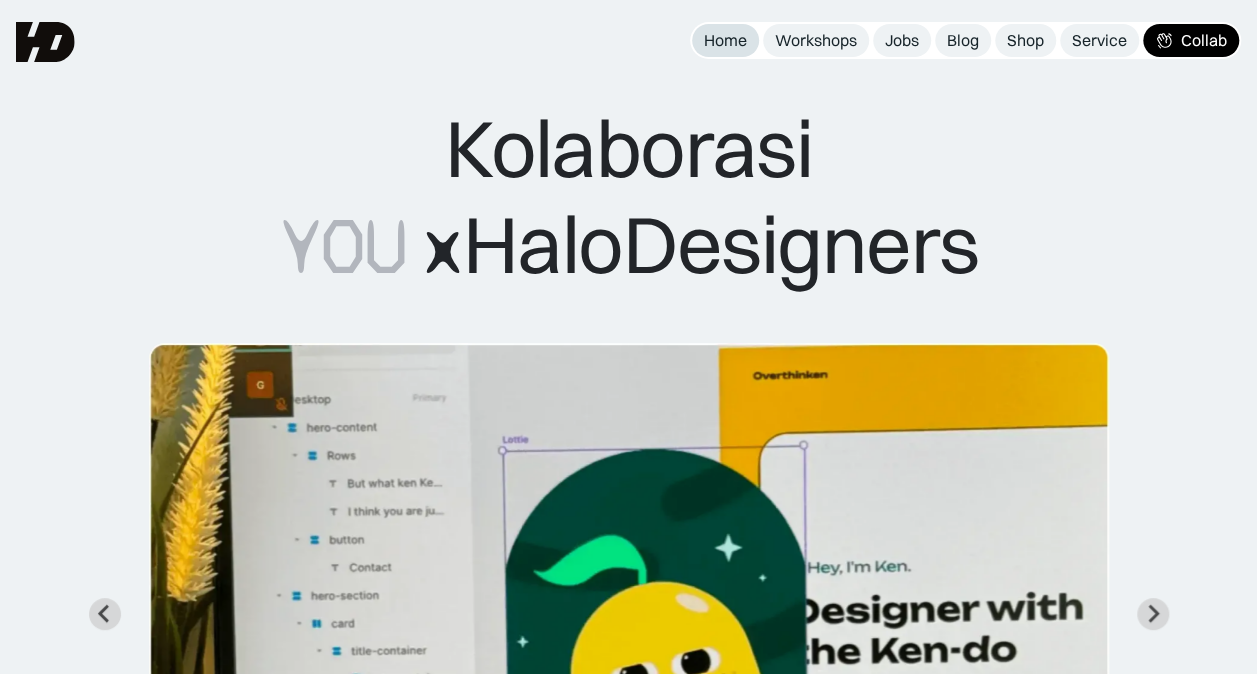 click on "Home" at bounding box center (725, 40) 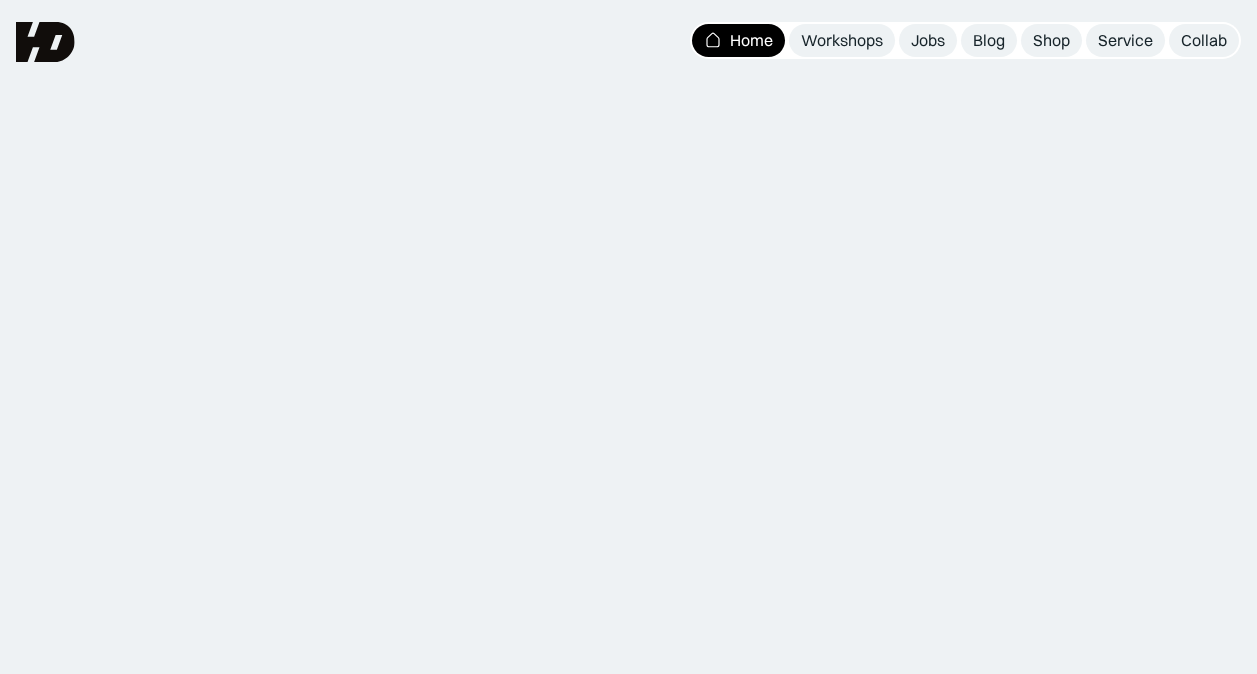 scroll, scrollTop: 0, scrollLeft: 0, axis: both 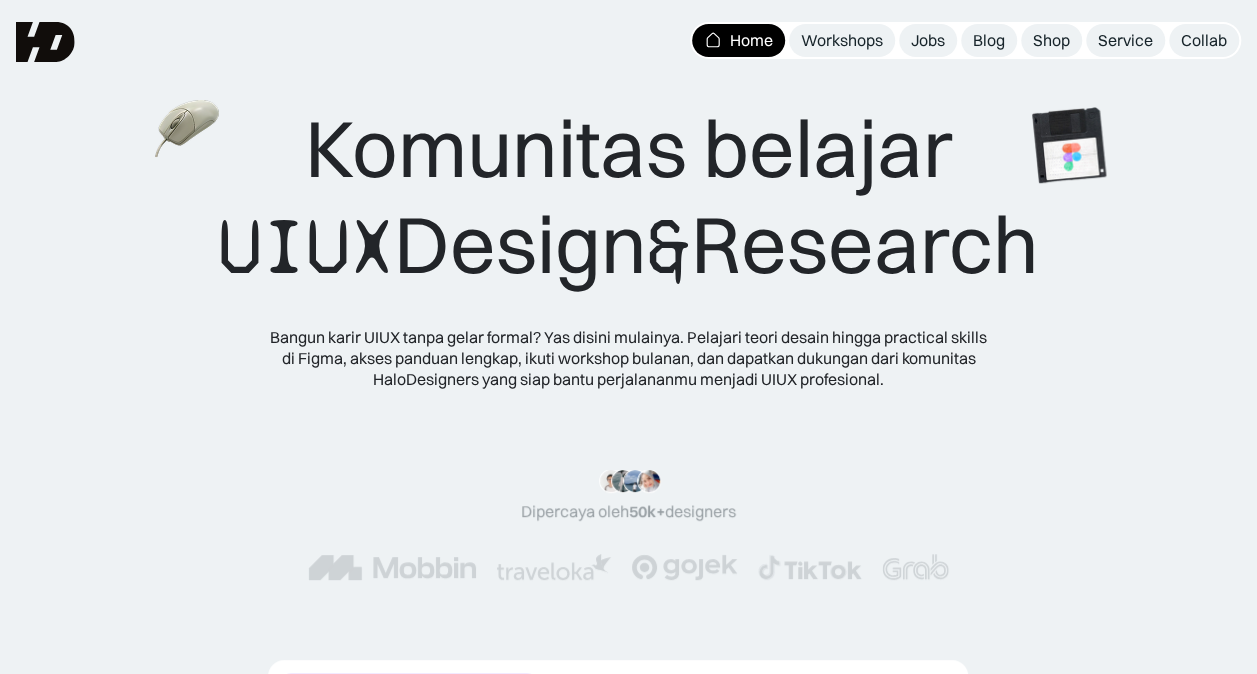 click on ""Serius, ini e-book UX pertama yang bikin gue betah baca! 📖 Penjelasannya ngalir, gak ribet, dan langsung bisa dipraktikkan. Cocok buat yang baru mau mulai!" [PERSON_NAME] Product Designer ([DEMOGRAPHIC_DATA]e) "Bukan cuma teori doang, e-book ini langsung kasih gambaran gimana cara mulai UX dari nol. 🎯 [PERSON_NAME], praktis, dan yang pasti, gak bikin pusing!" Stefanus, Product Designer ([DEMOGRAPHIC_DATA]e) "Gue kira belajar UX bakal ribet banget, ternyata tinggal baca ini aja udah kebuka wawasannya. 🤯 Bahasanya ringan, tapi ilmunya berasa banget!" [PERSON_NAME], Product Designer ([DEMOGRAPHIC_DATA]e)
Dipercaya oleh  50k+  designers" at bounding box center (628, 524) 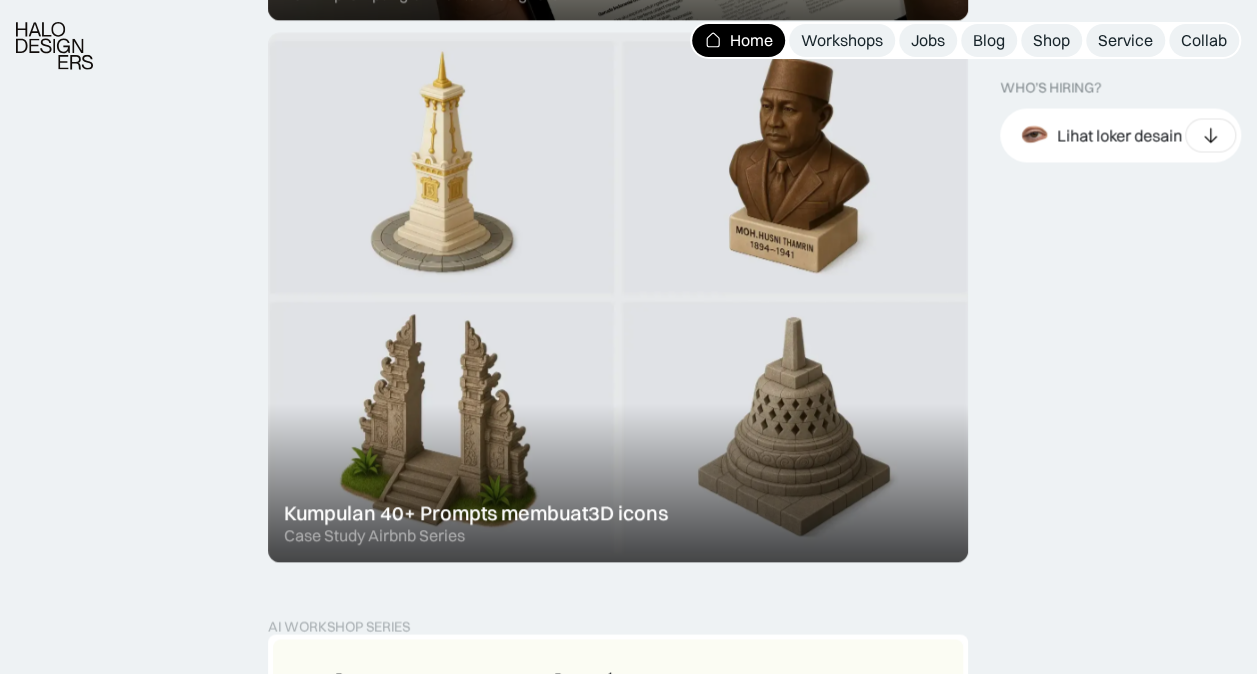 scroll, scrollTop: 1654, scrollLeft: 0, axis: vertical 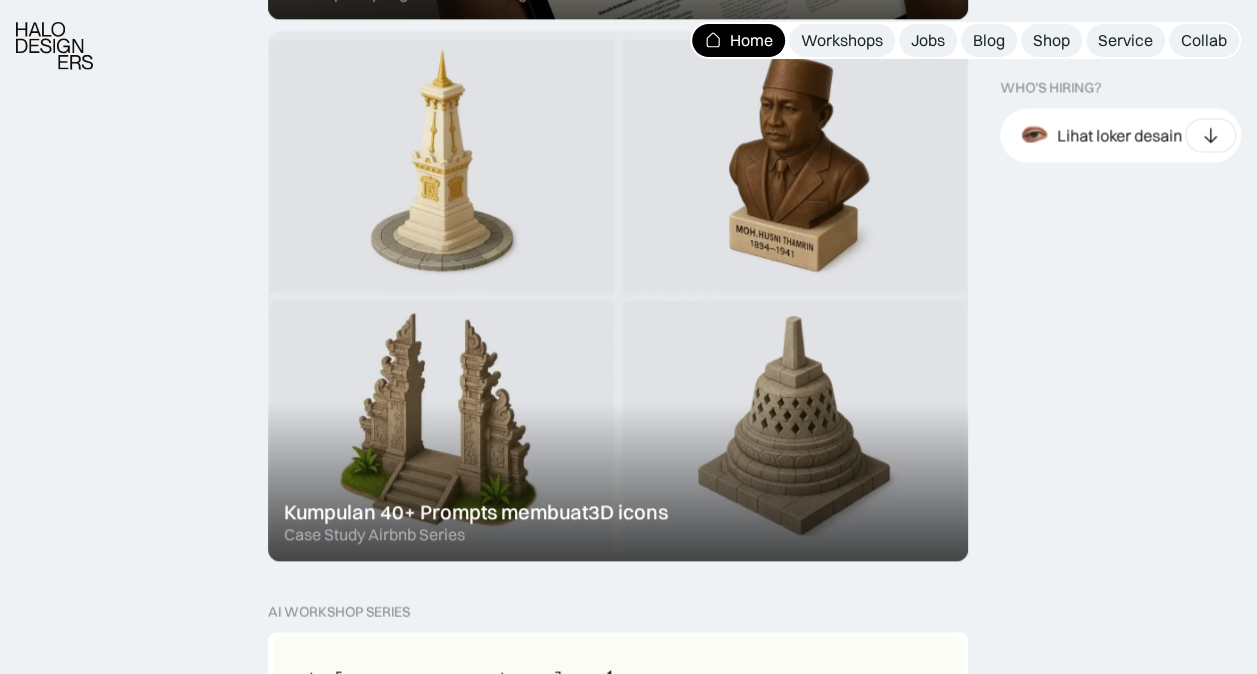 click at bounding box center [618, 296] 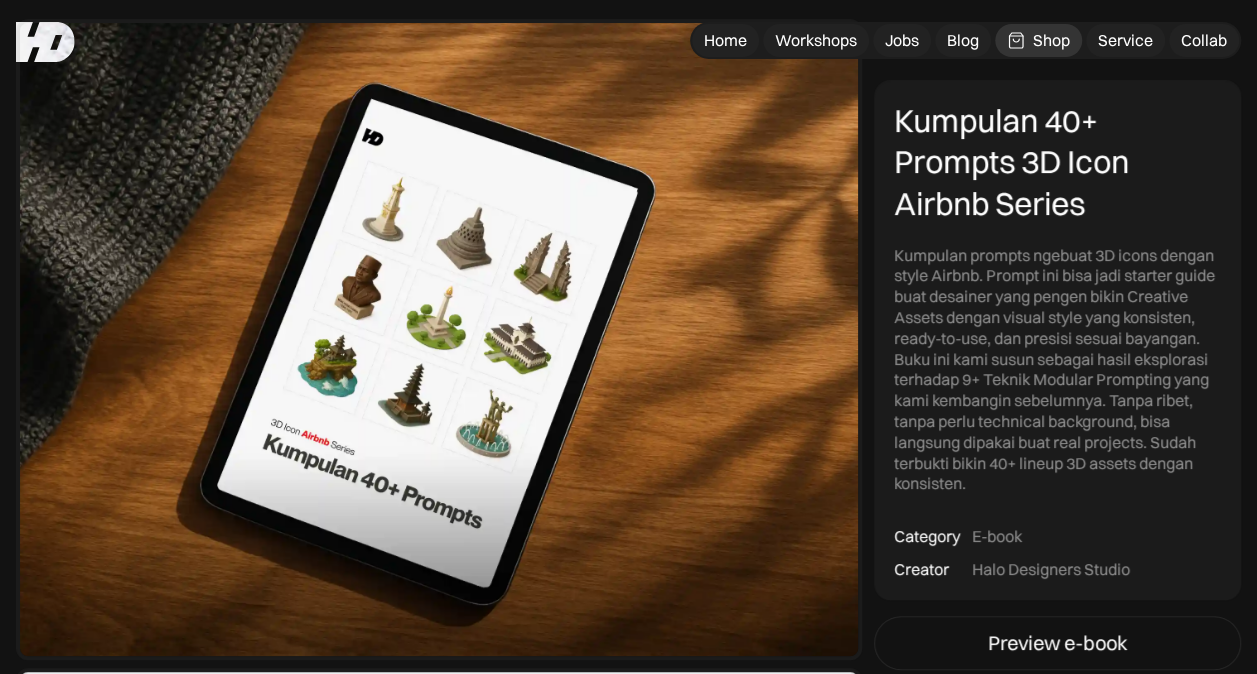 scroll, scrollTop: 0, scrollLeft: 0, axis: both 